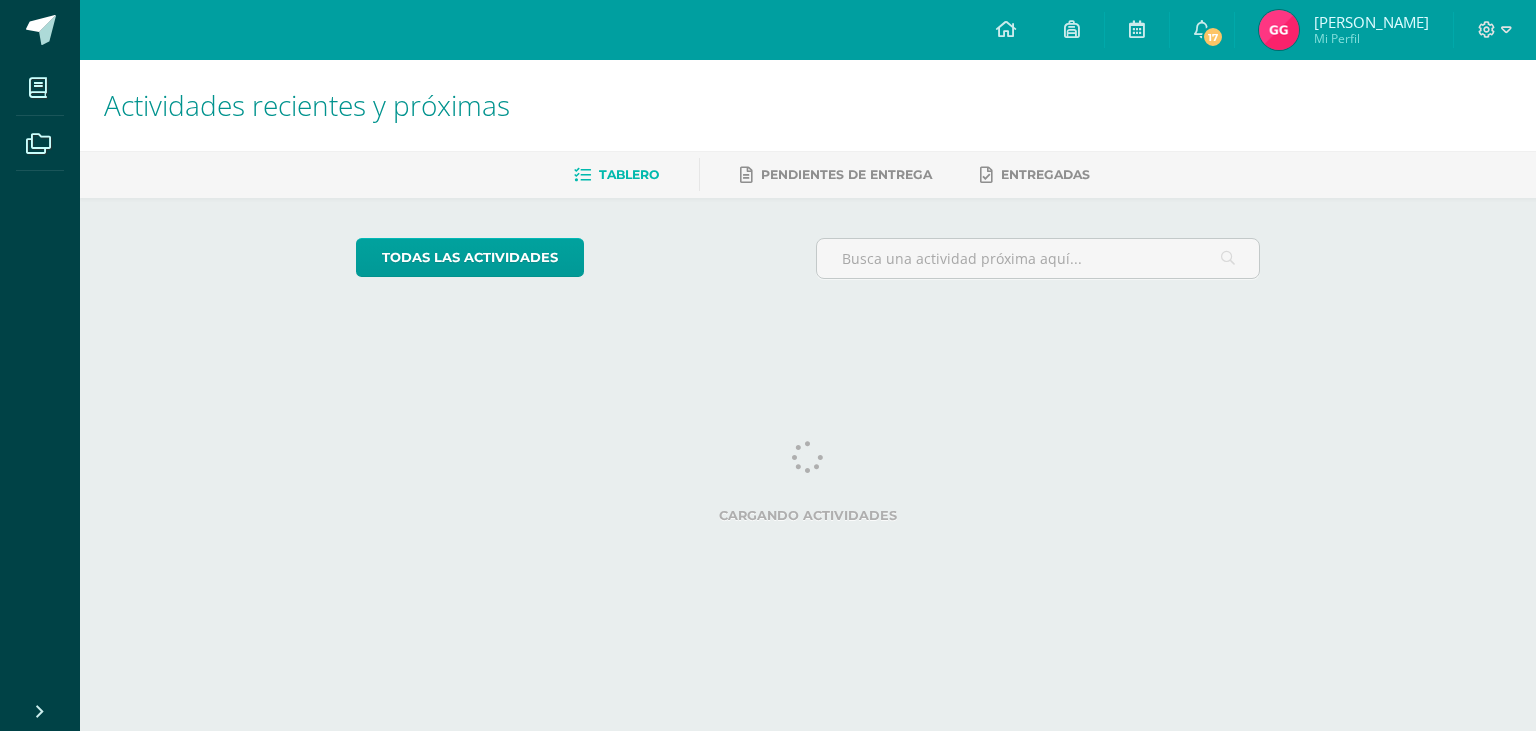 scroll, scrollTop: 0, scrollLeft: 0, axis: both 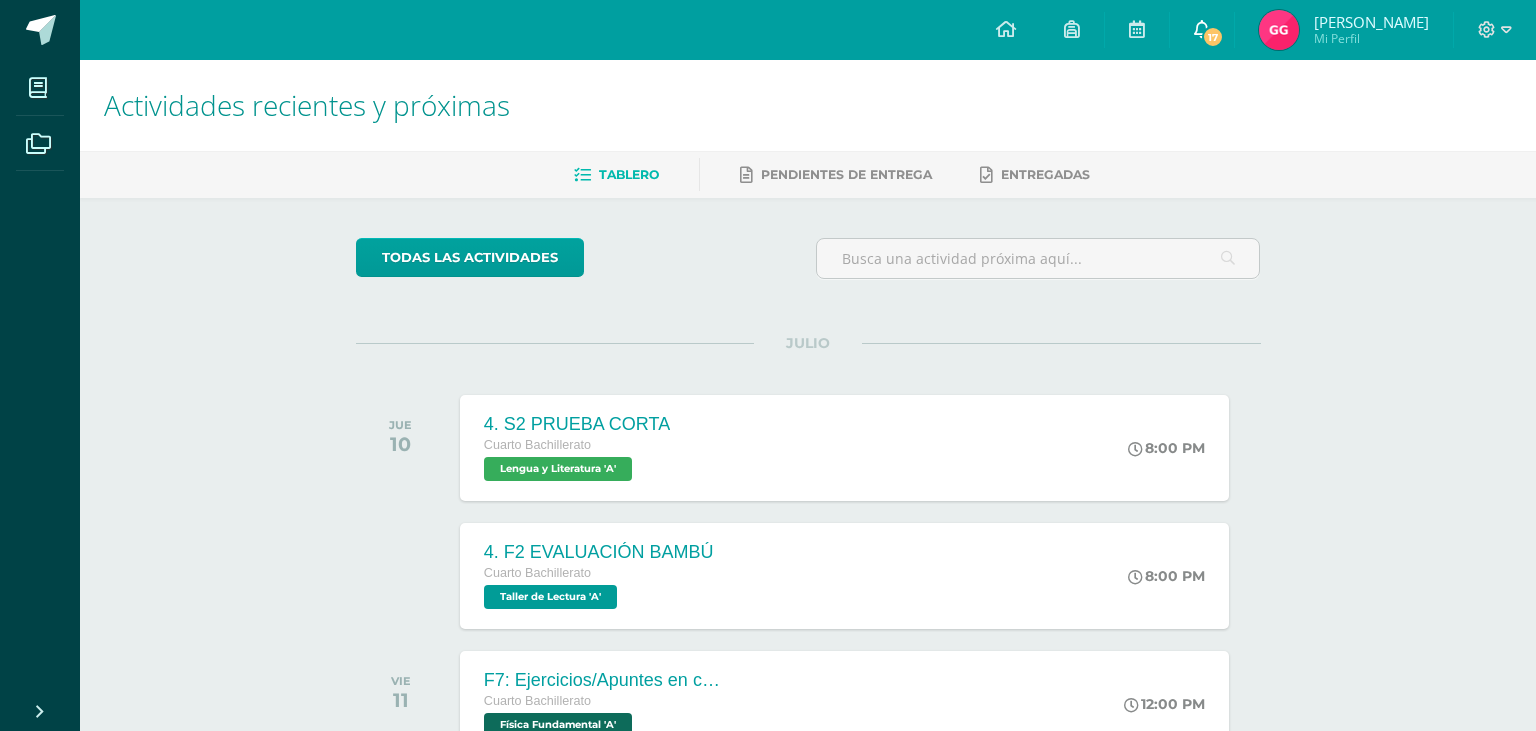 click on "17" at bounding box center (1202, 30) 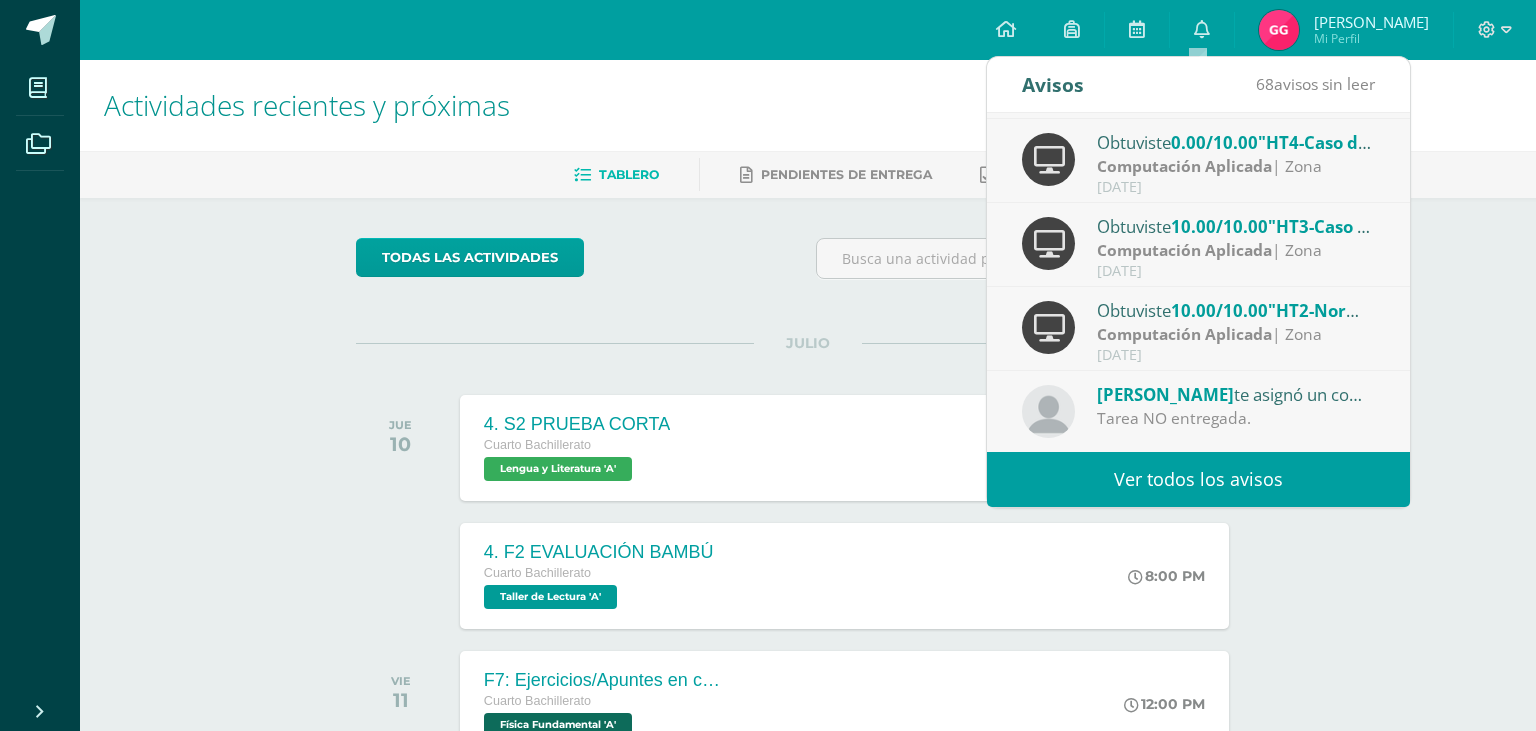 scroll, scrollTop: 333, scrollLeft: 0, axis: vertical 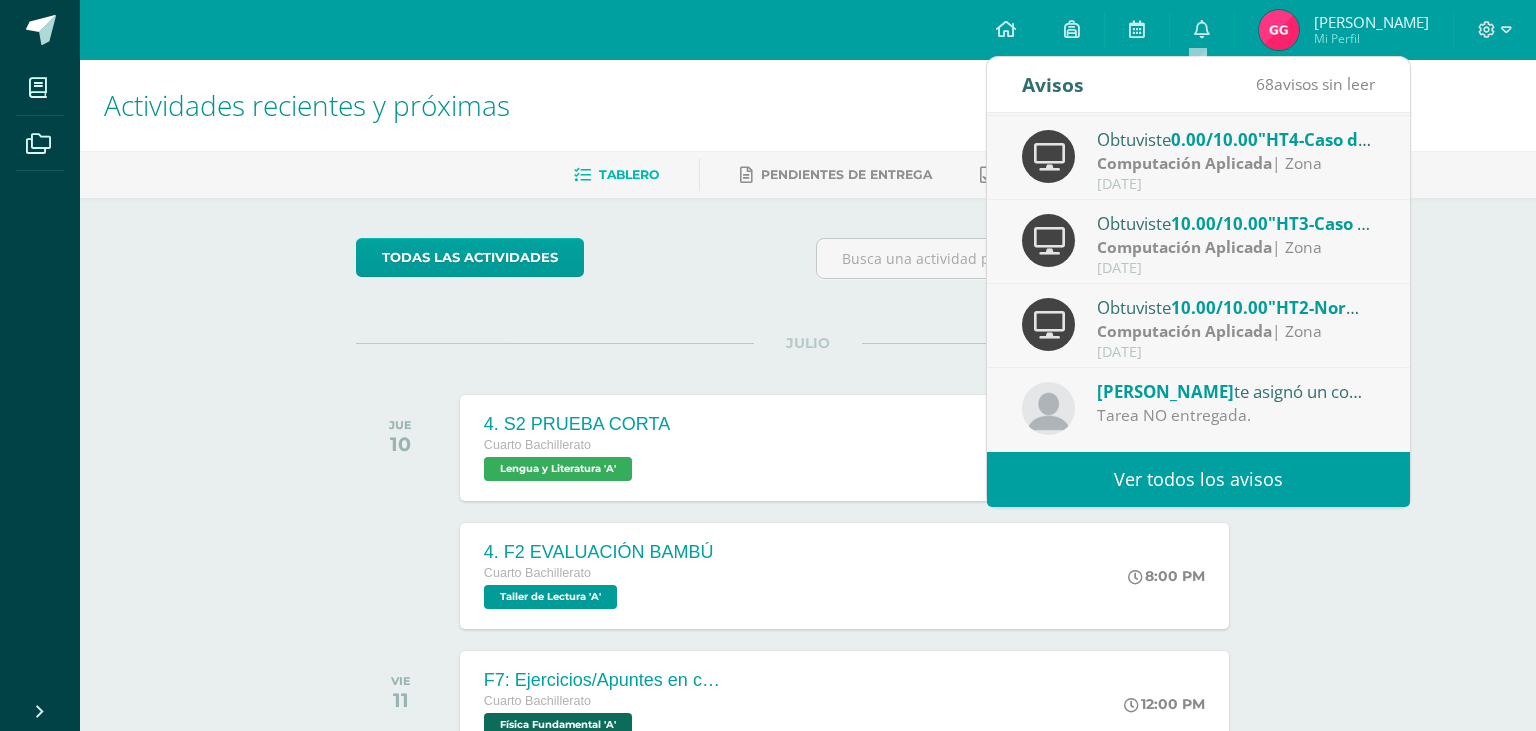 click on "Ver todos los avisos" at bounding box center (1198, 479) 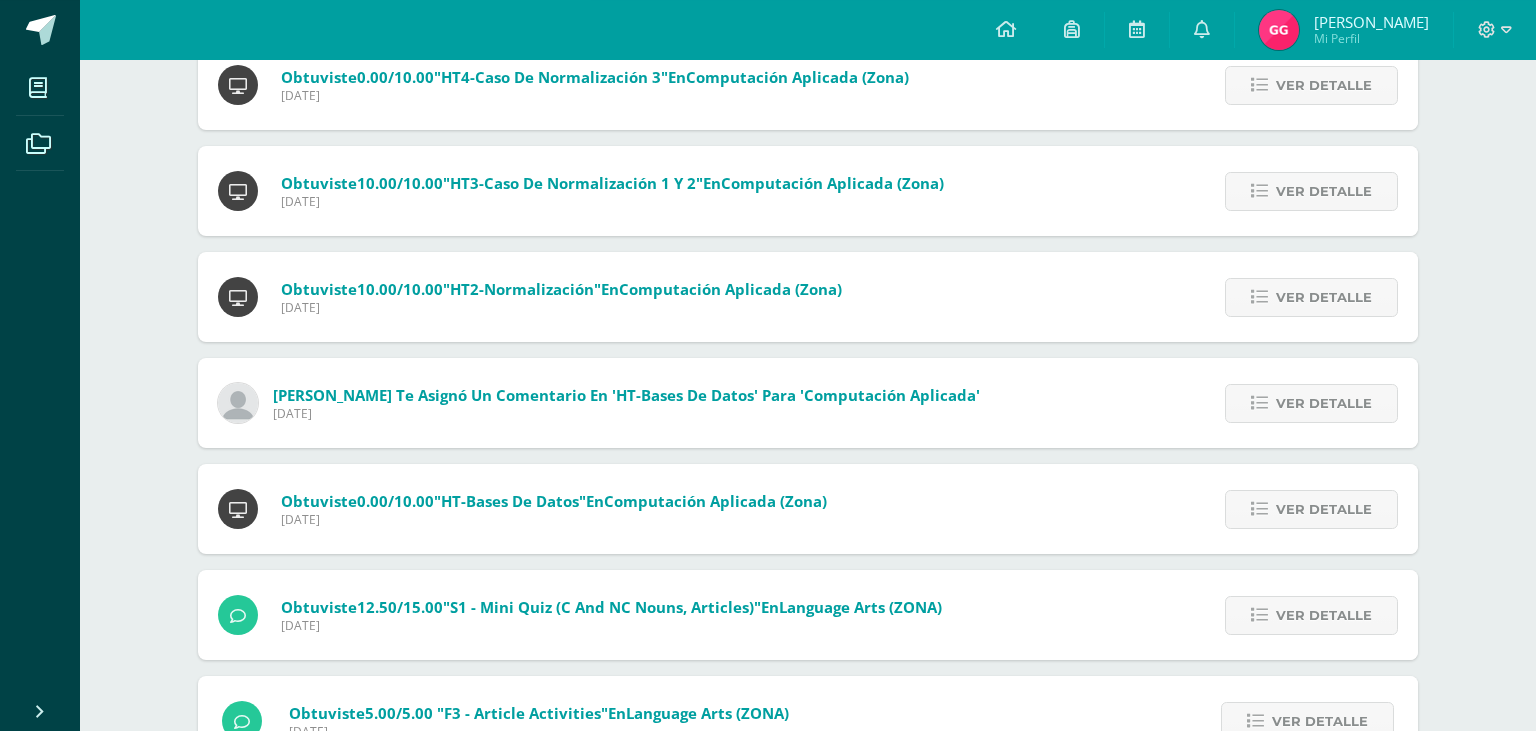 scroll, scrollTop: 700, scrollLeft: 0, axis: vertical 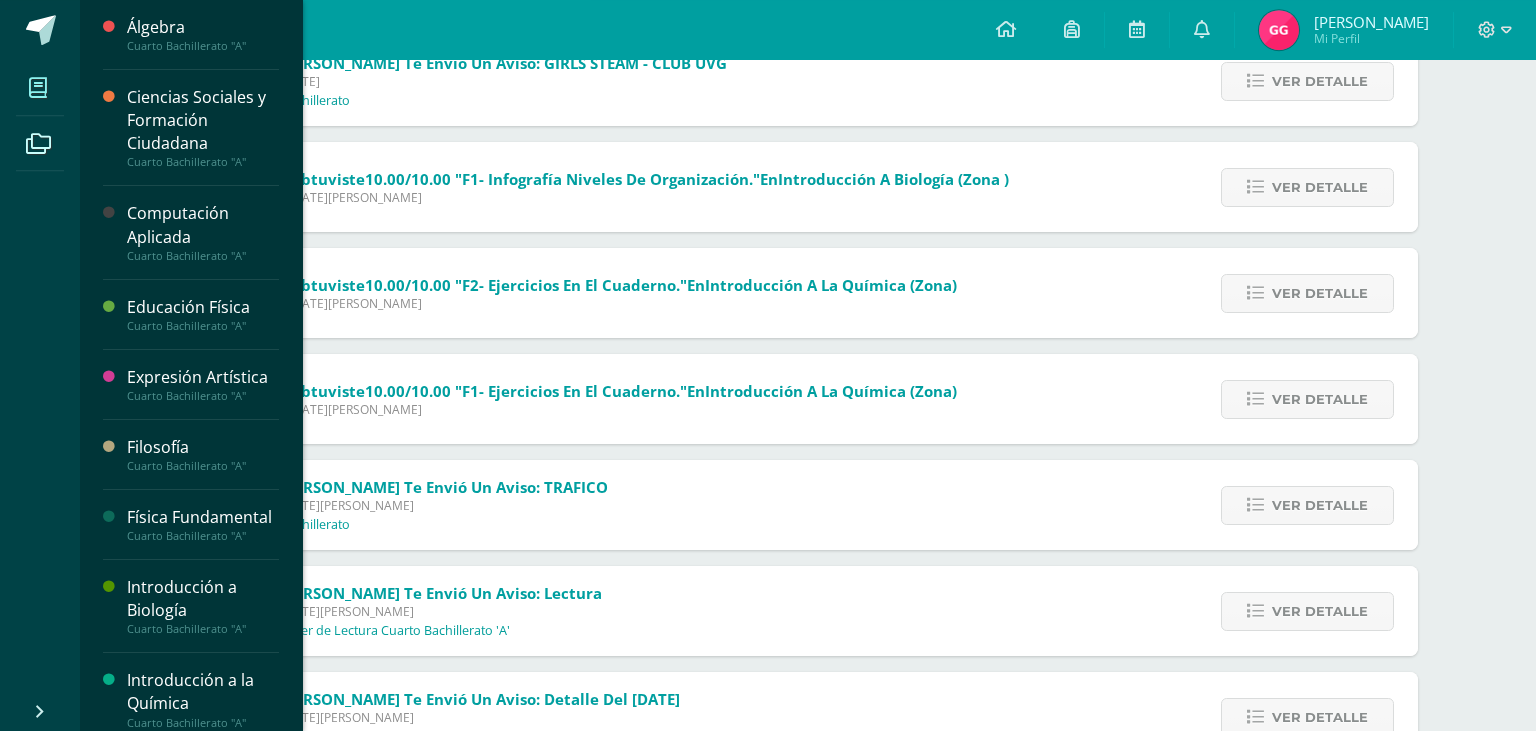 click at bounding box center (38, 88) 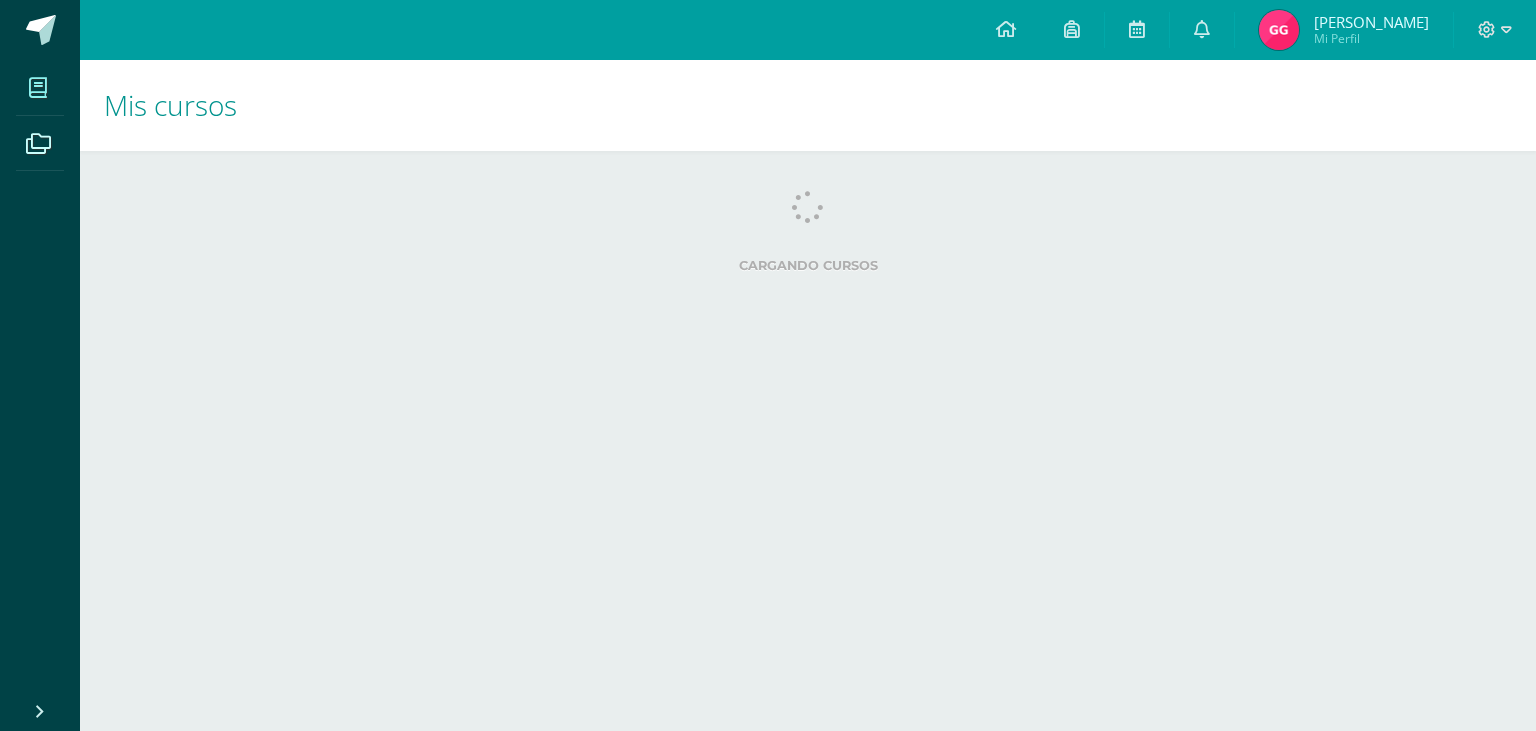 scroll, scrollTop: 0, scrollLeft: 0, axis: both 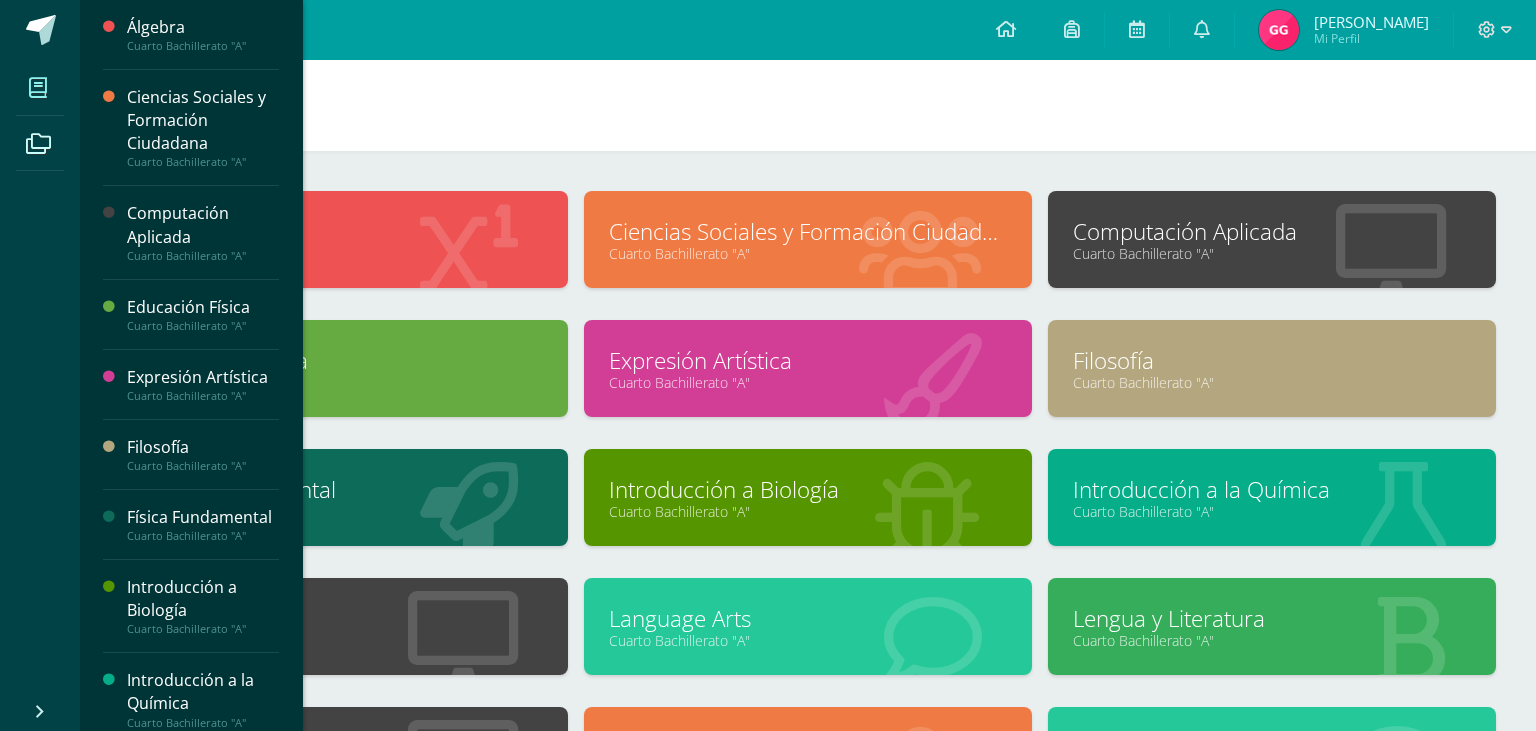 click at bounding box center [38, 88] 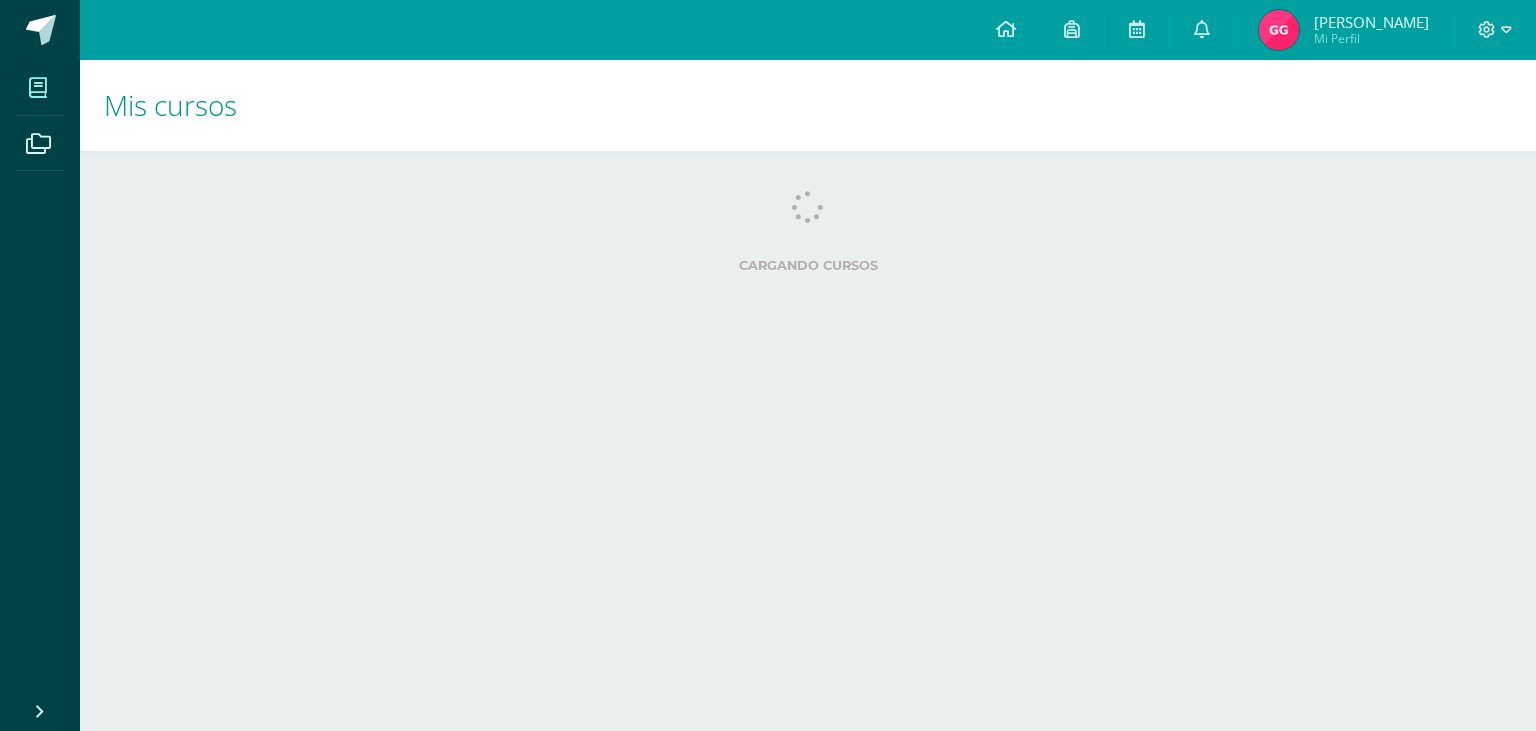 scroll, scrollTop: 0, scrollLeft: 0, axis: both 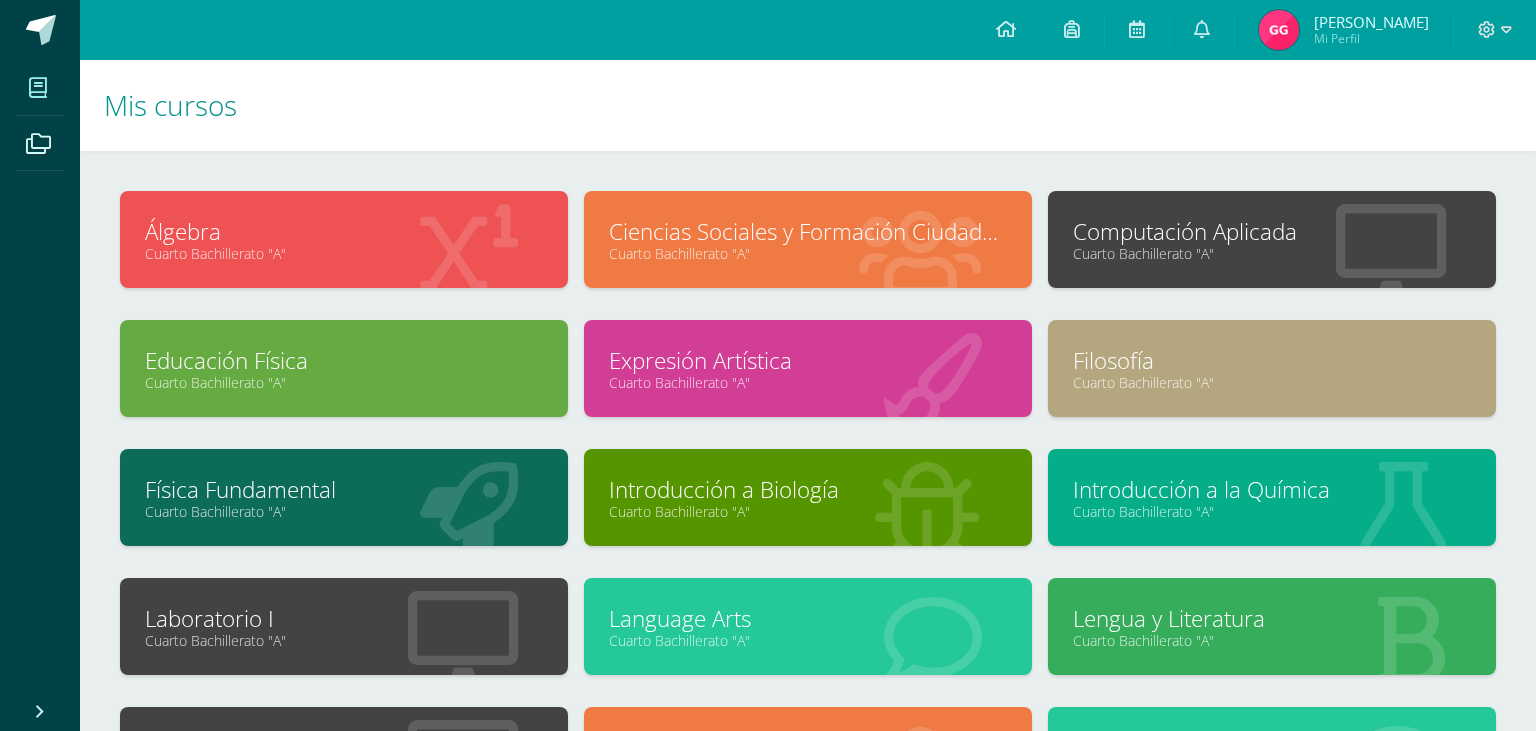 click on "Laboratorio I
Cuarto Bachillerato "A"" at bounding box center [344, 626] 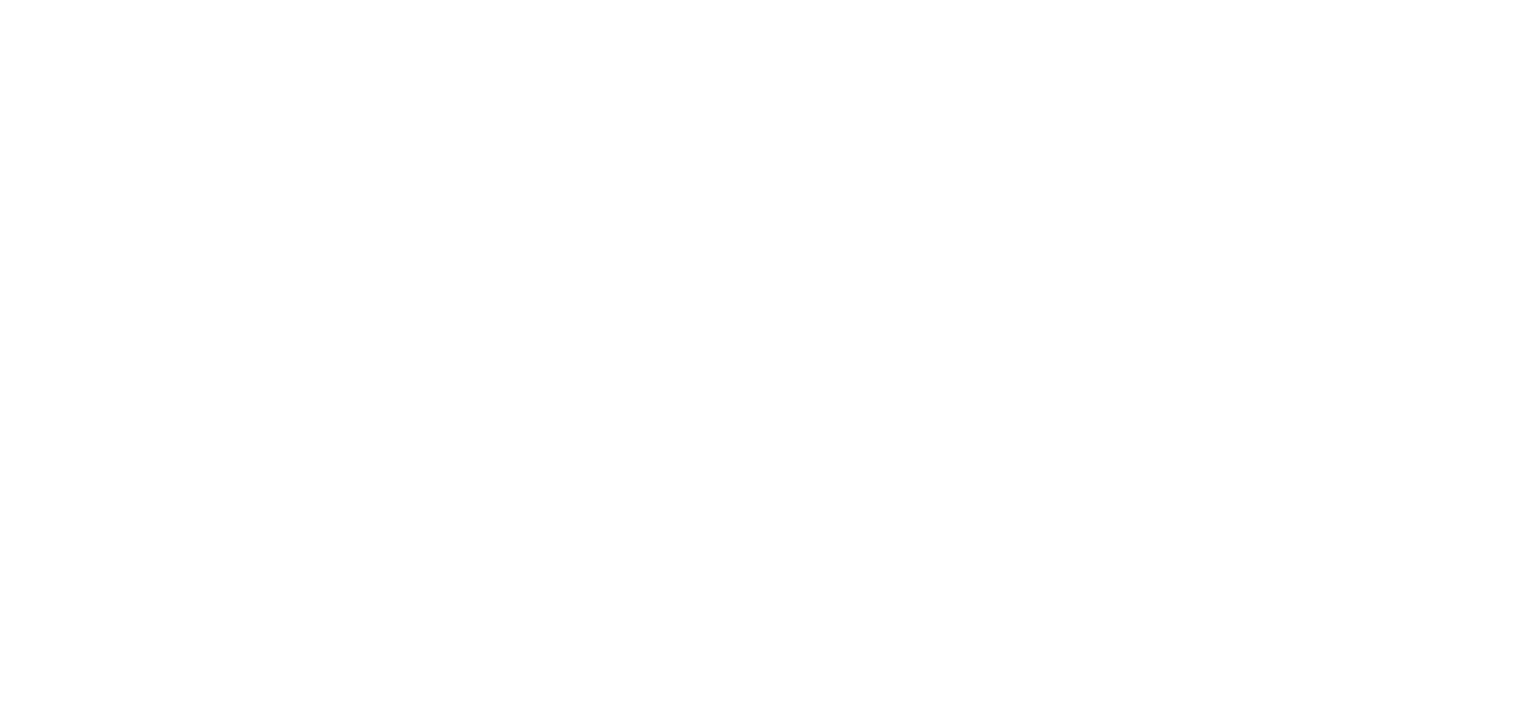 scroll, scrollTop: 0, scrollLeft: 0, axis: both 